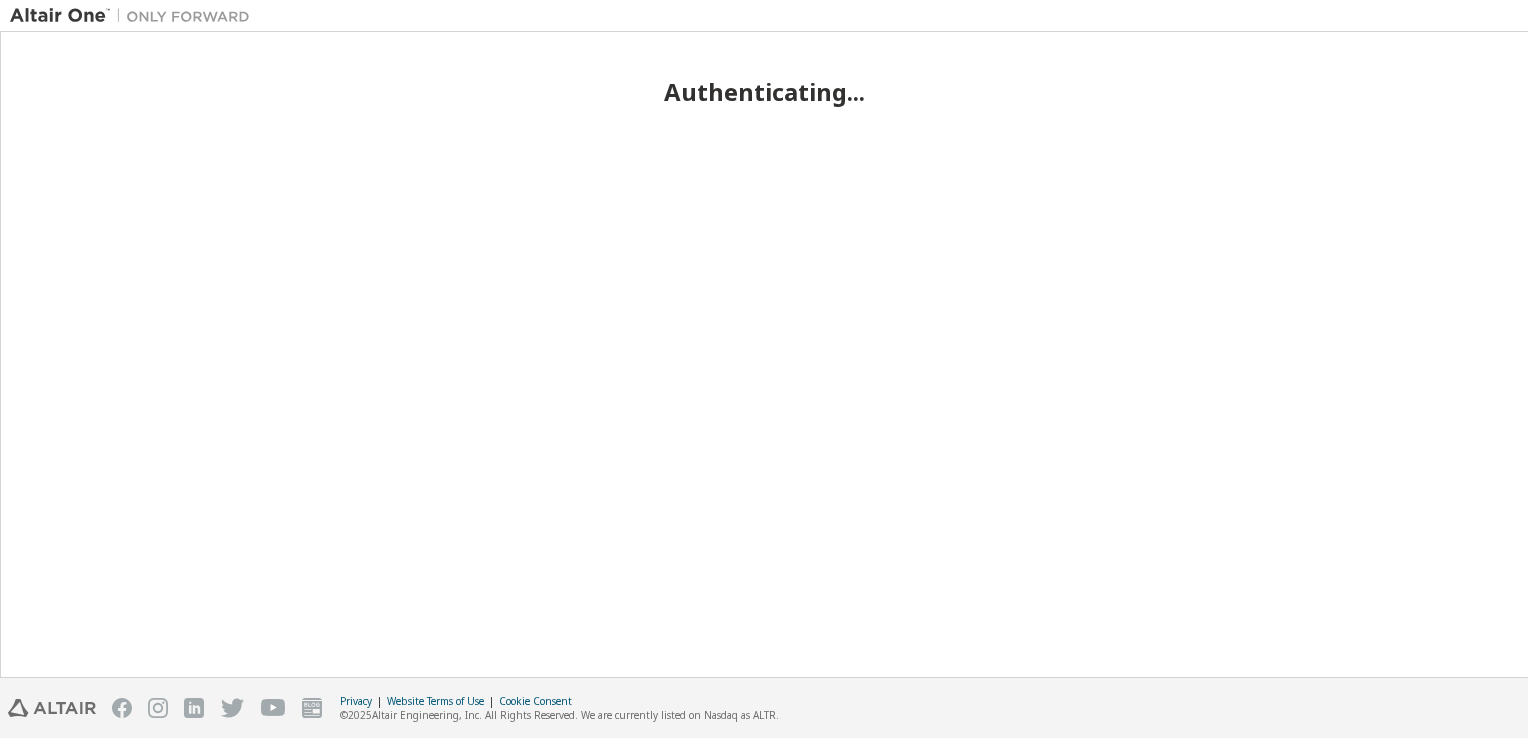 scroll, scrollTop: 0, scrollLeft: 0, axis: both 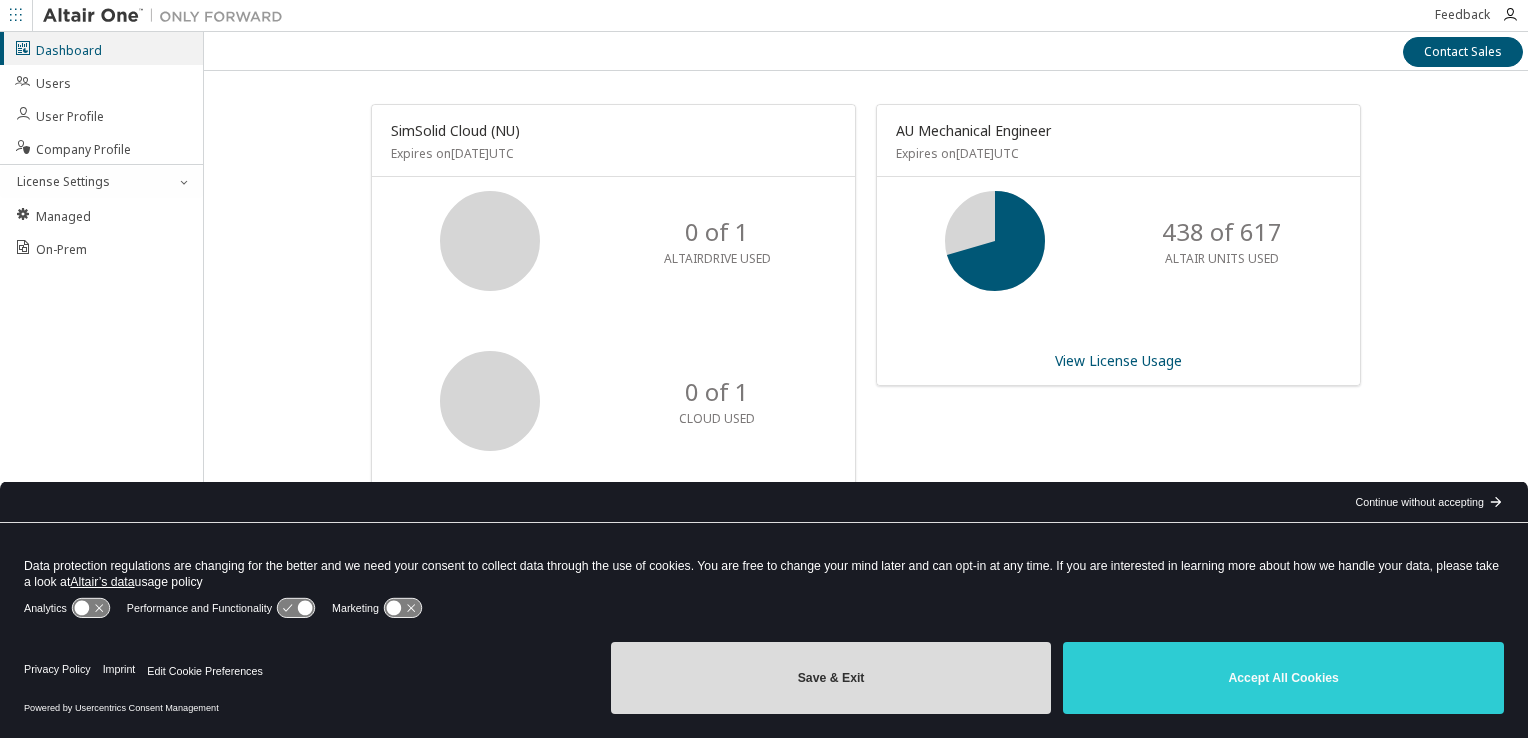 click on "Save & Exit" at bounding box center [831, 678] 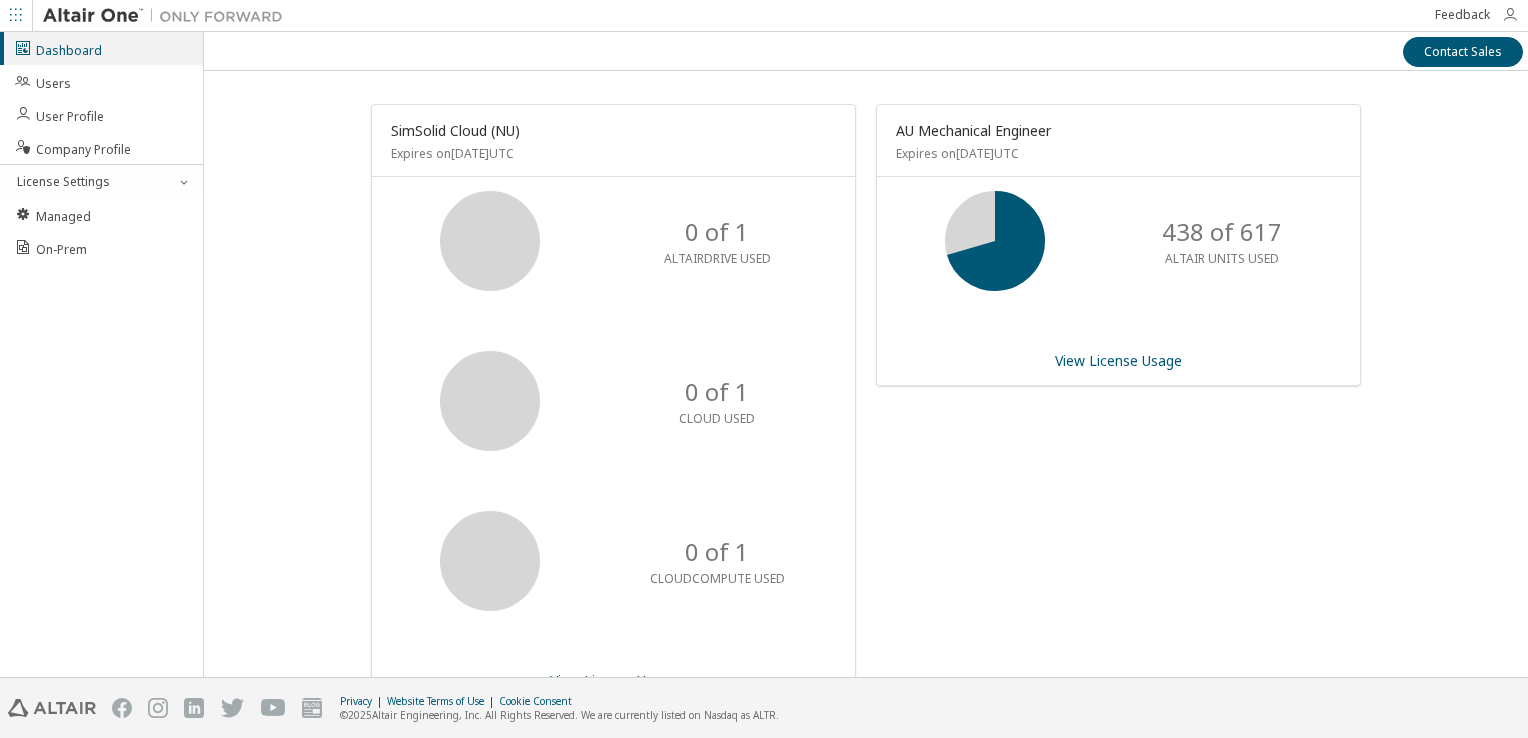 click at bounding box center [1510, 15] 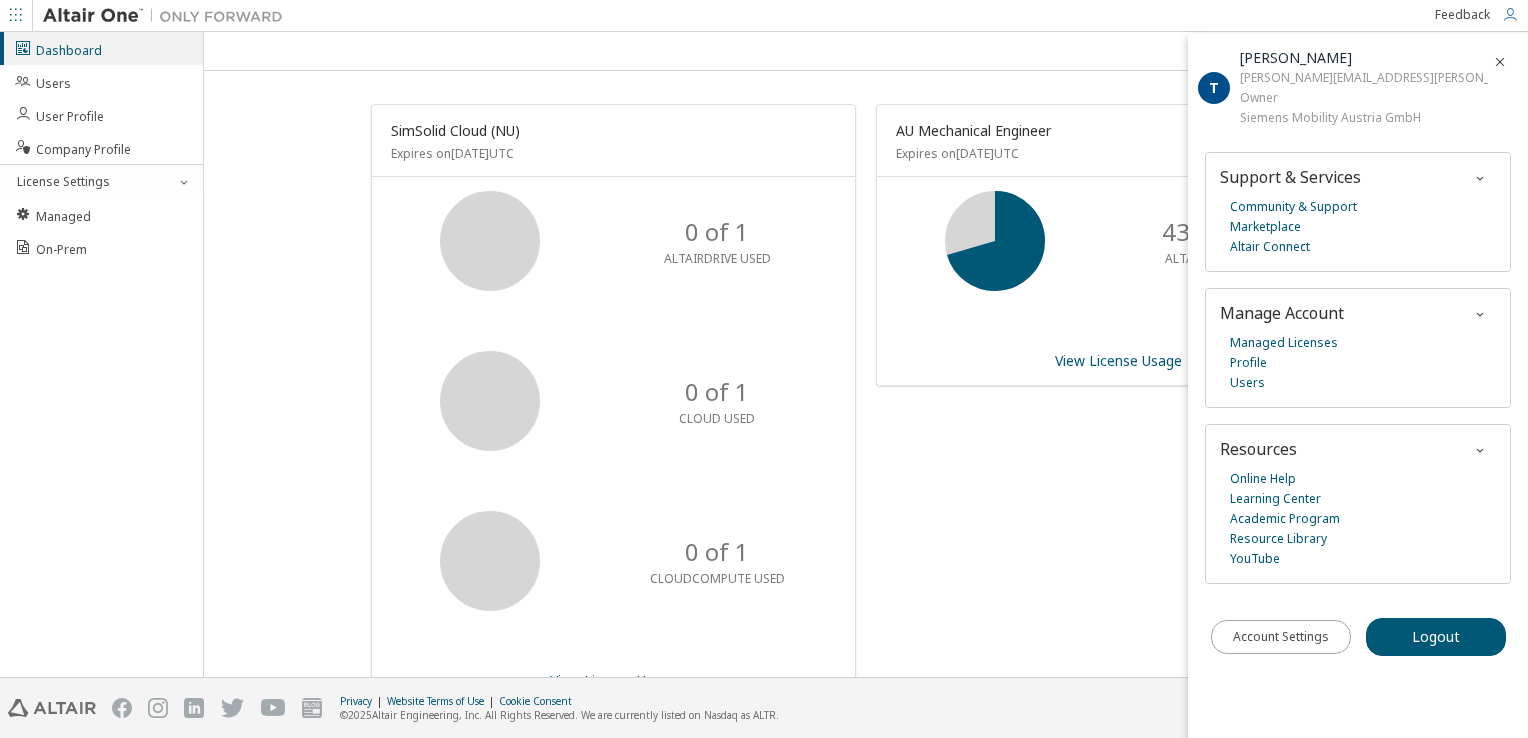 drag, startPoint x: 1036, startPoint y: 47, endPoint x: 1052, endPoint y: 46, distance: 16.03122 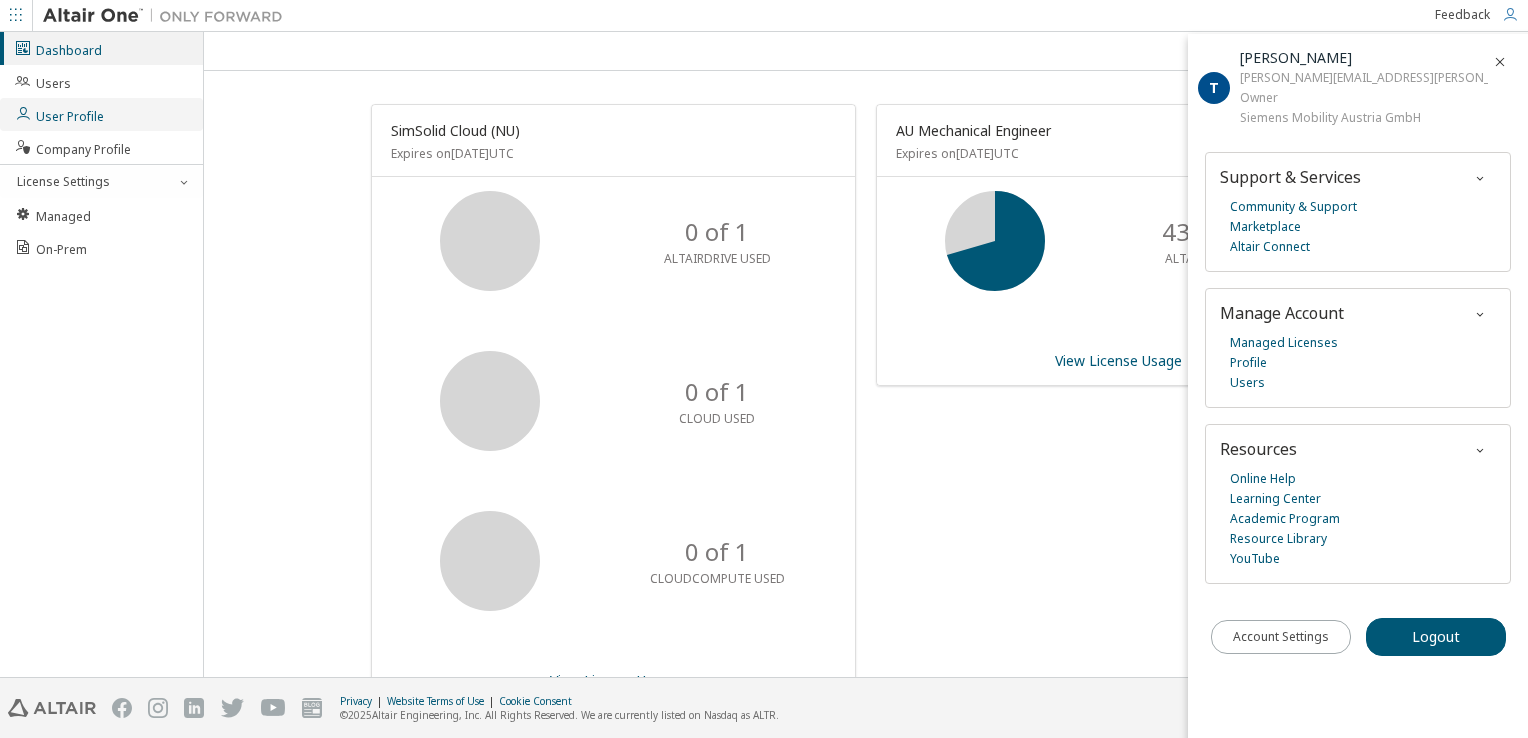 click on "User Profile" at bounding box center (59, 114) 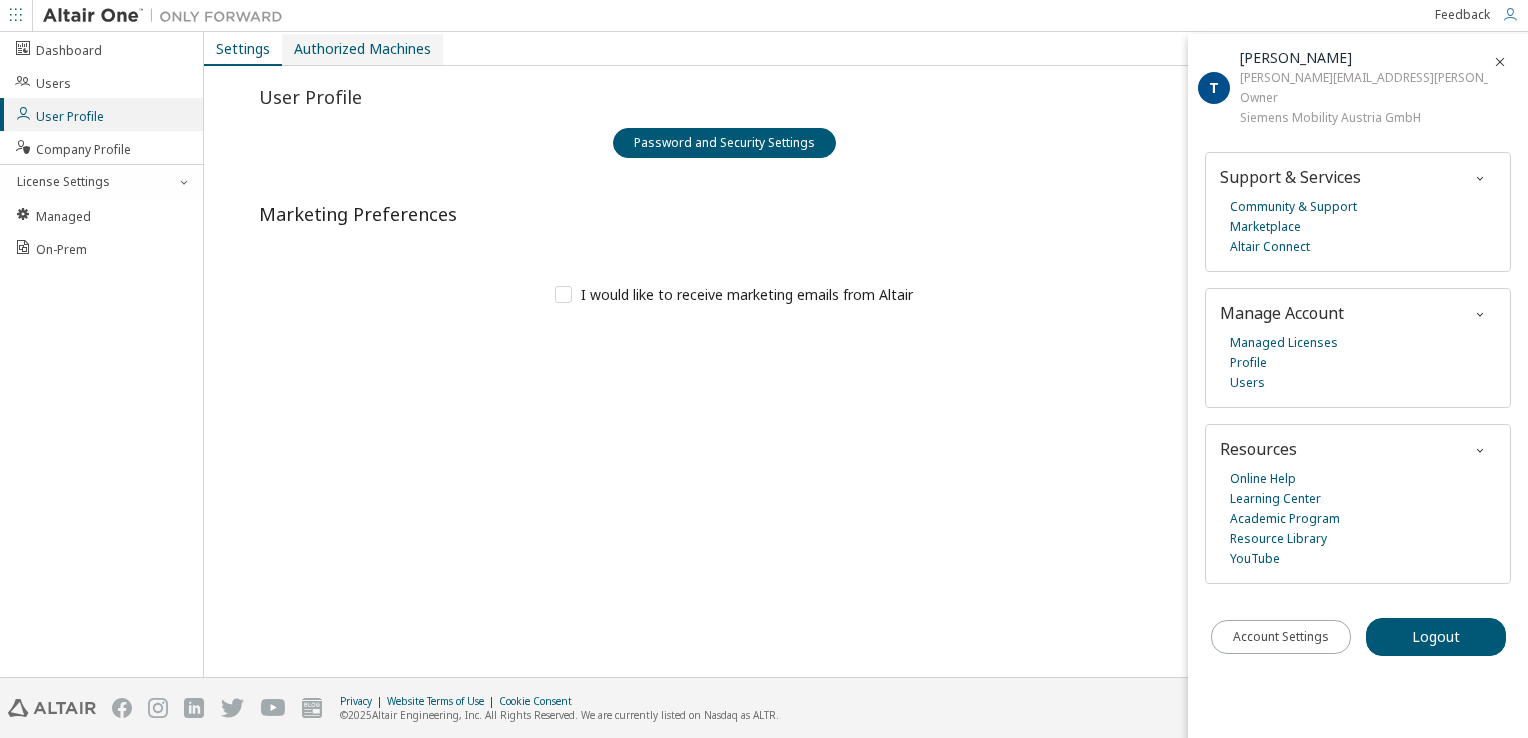 click on "Authorized Machines" at bounding box center (362, 49) 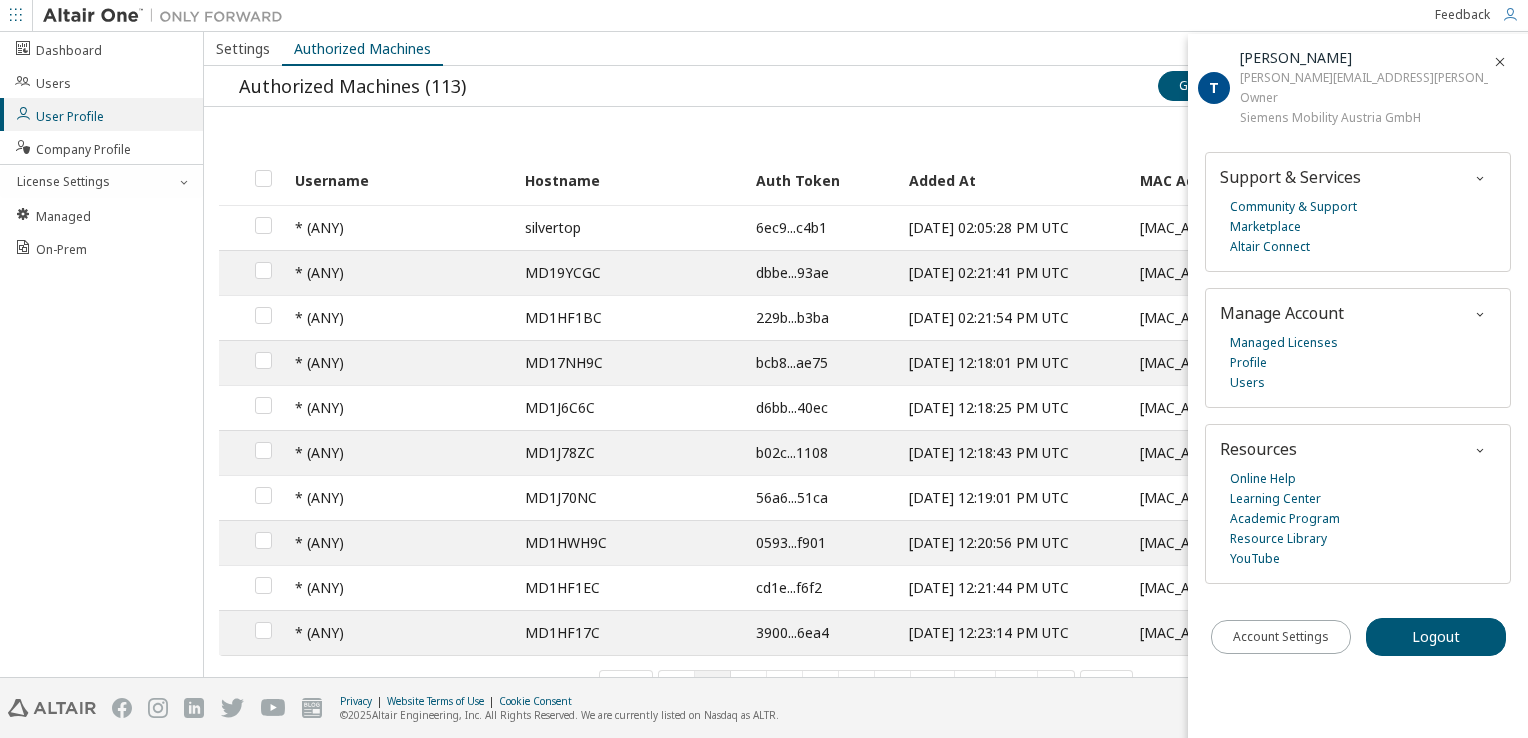 click at bounding box center [1500, 62] 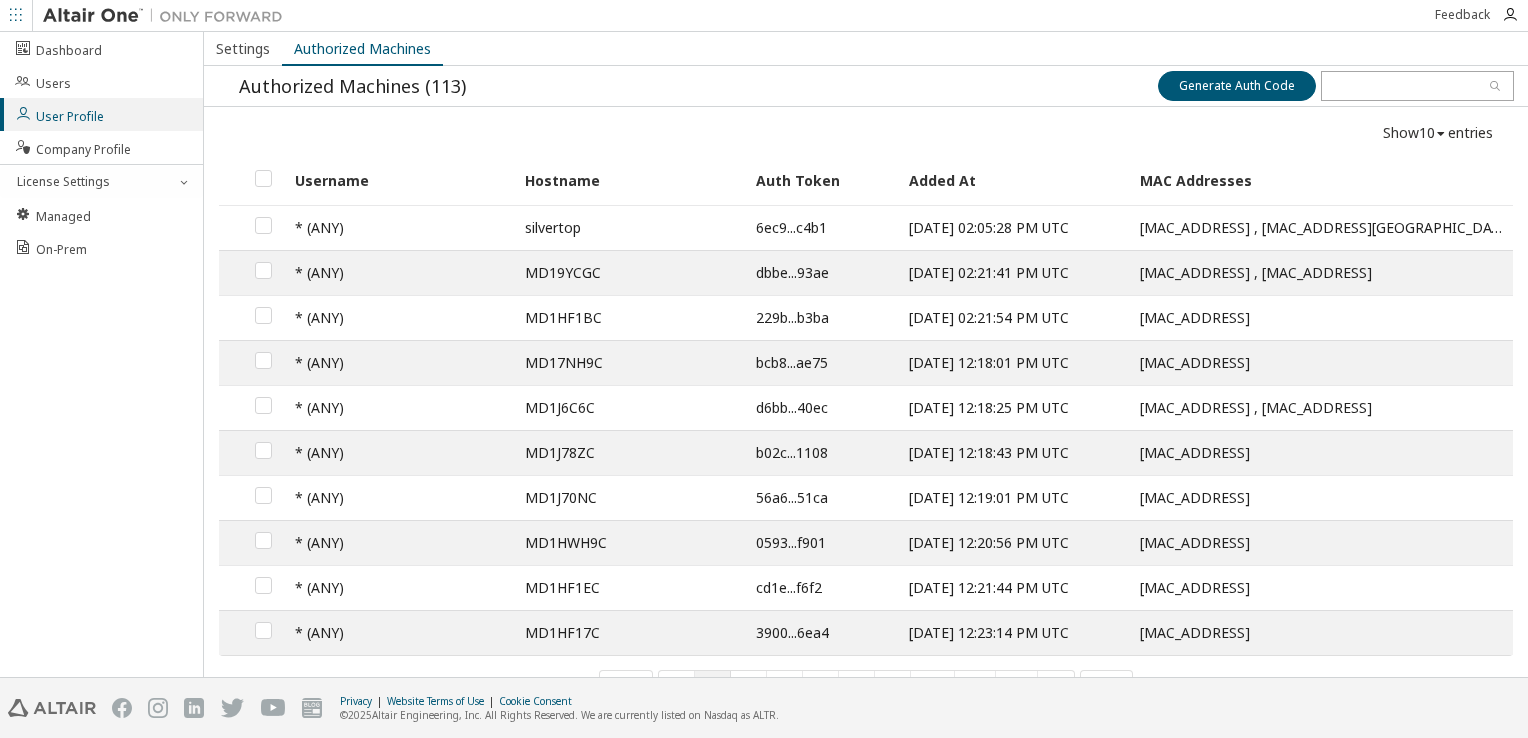 click on "Dashboard Users User Profile Company Profile License Settings Managed On-Prem" at bounding box center [102, 354] 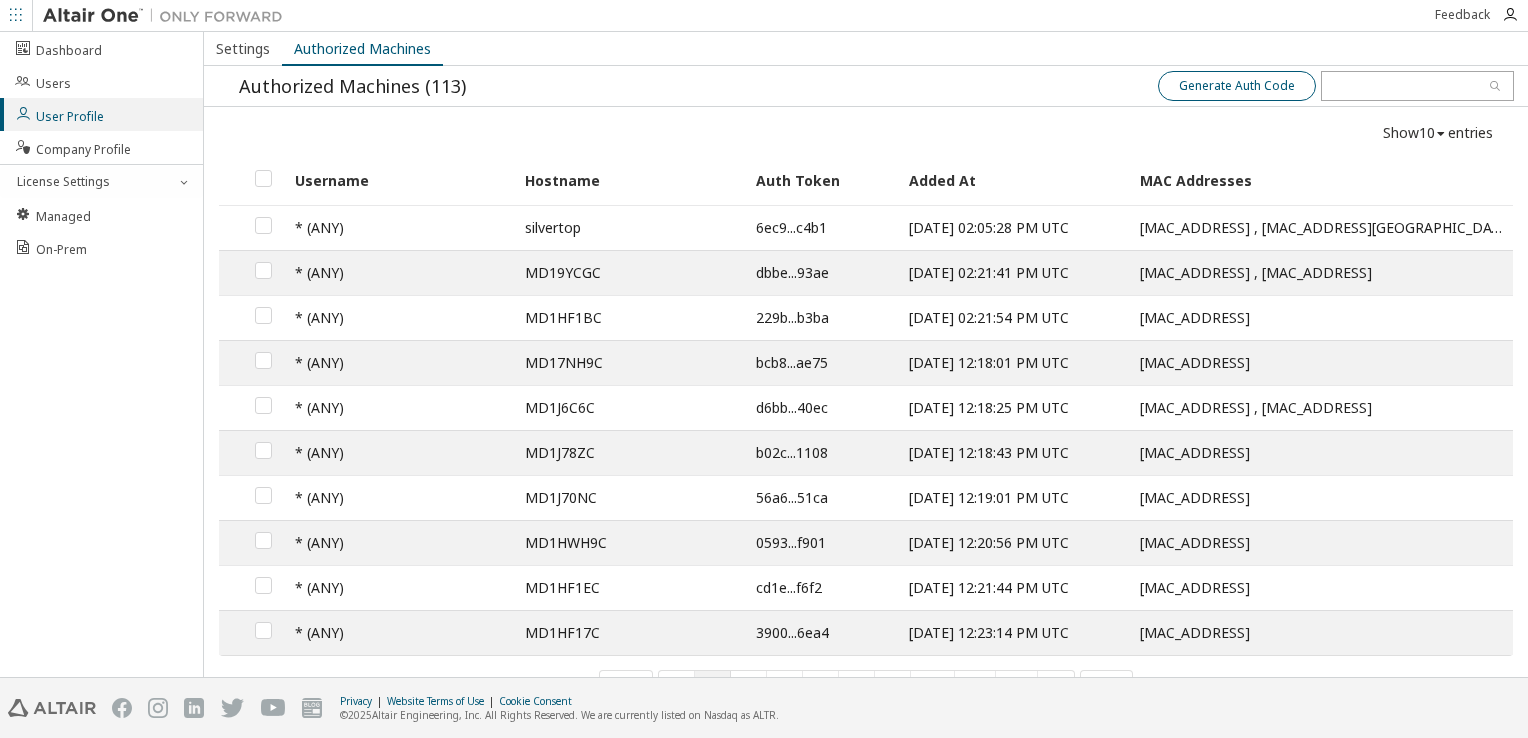 click on "Generate Auth Code" at bounding box center [1237, 86] 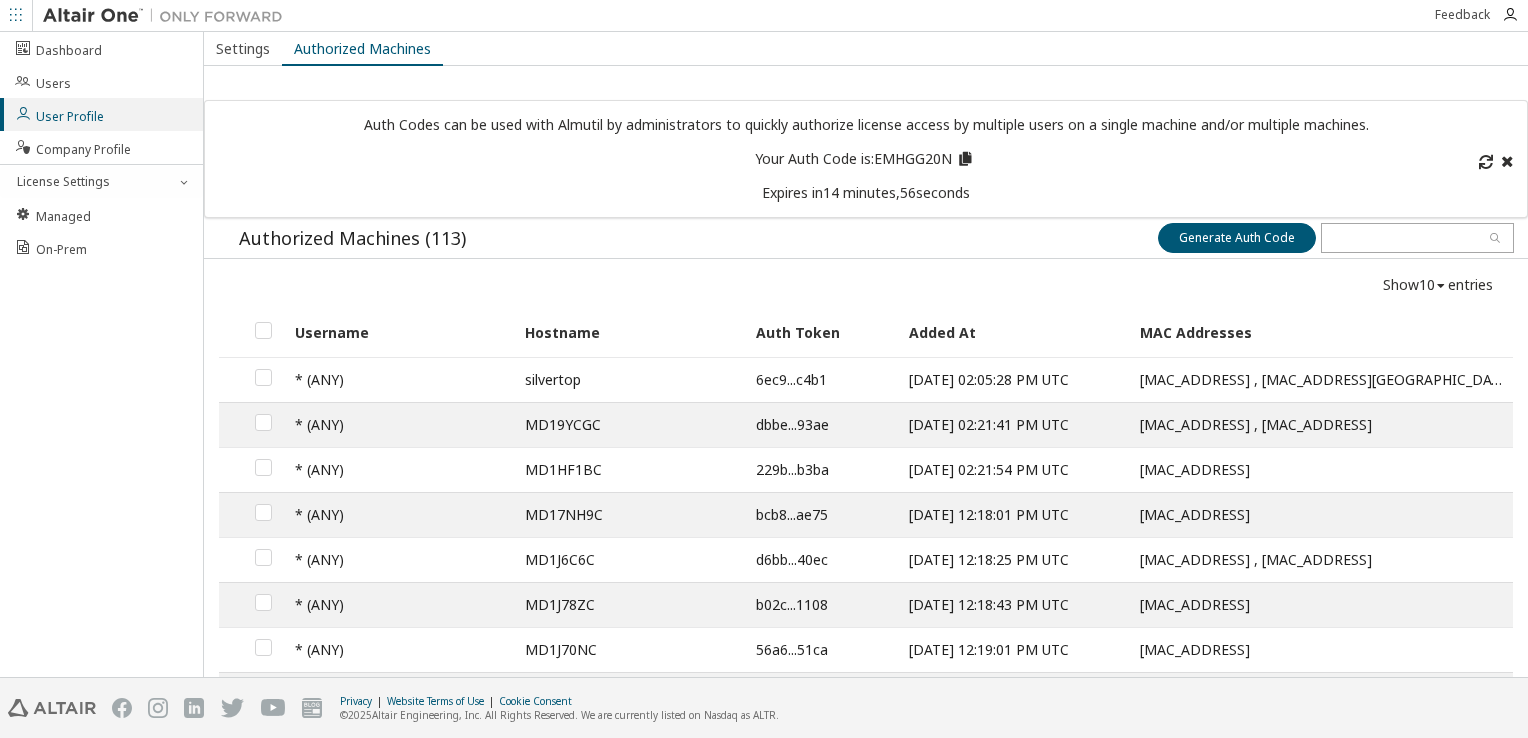 click at bounding box center [964, 156] 